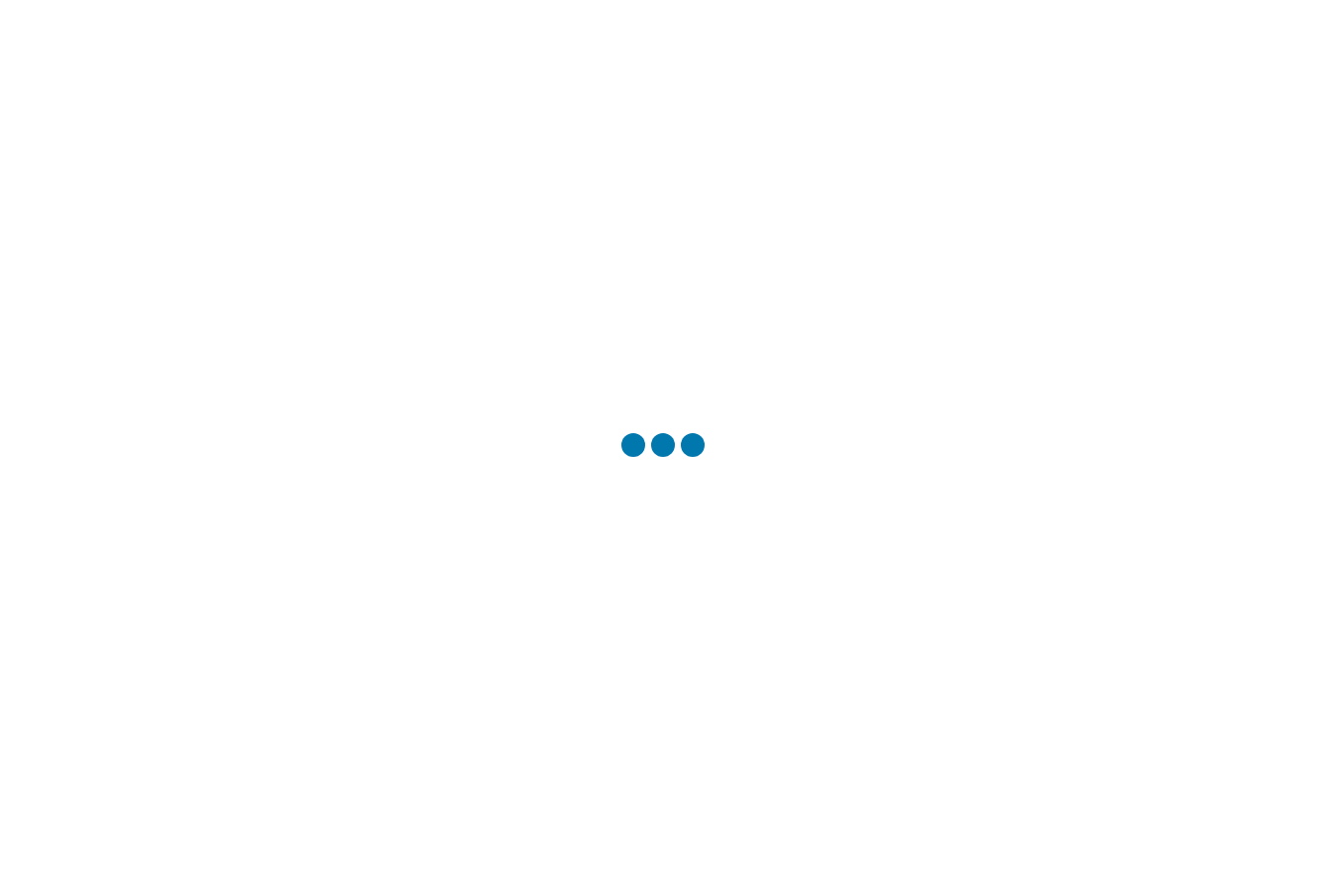scroll, scrollTop: 0, scrollLeft: 0, axis: both 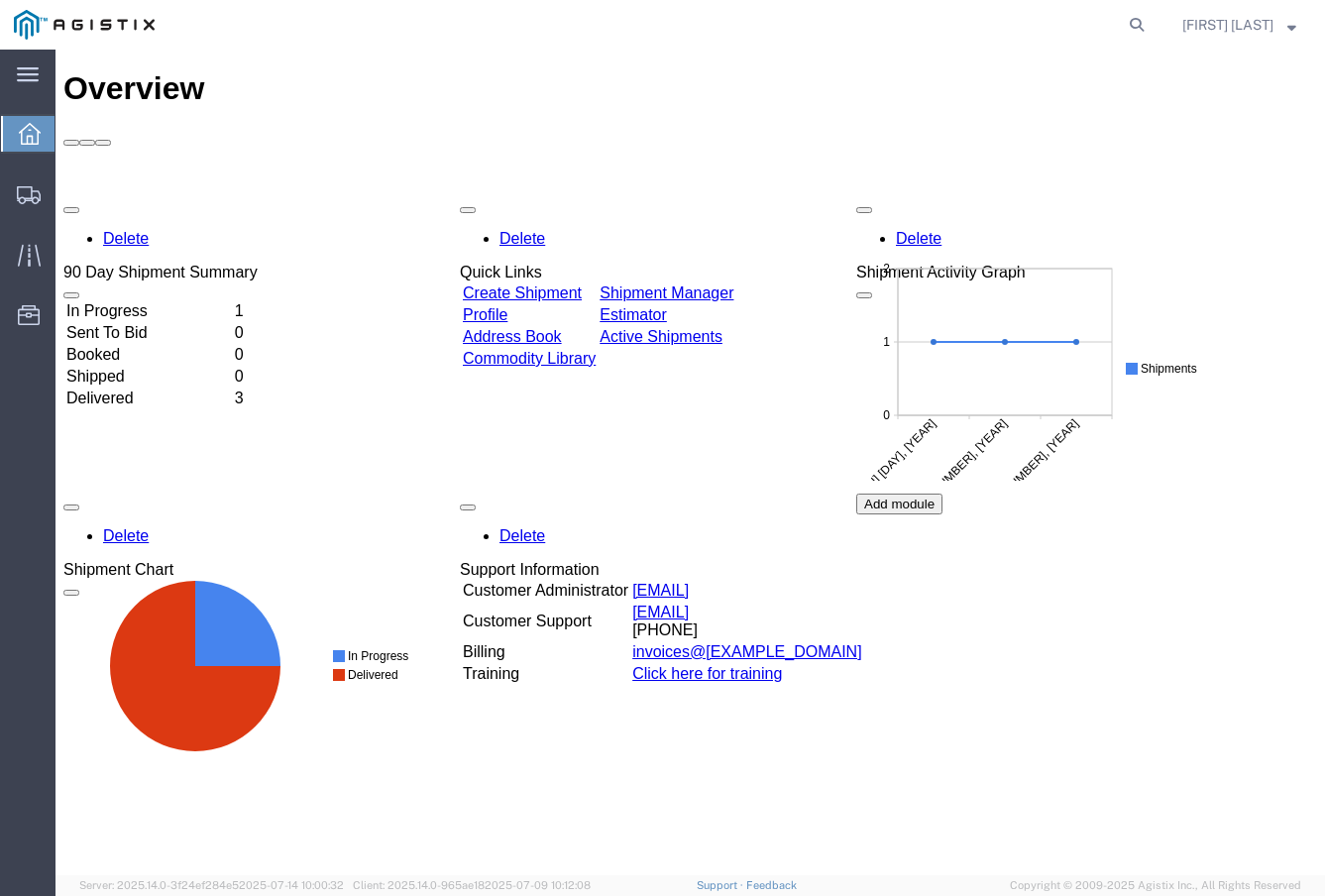 click on "Create Shipment" at bounding box center (522, 292) 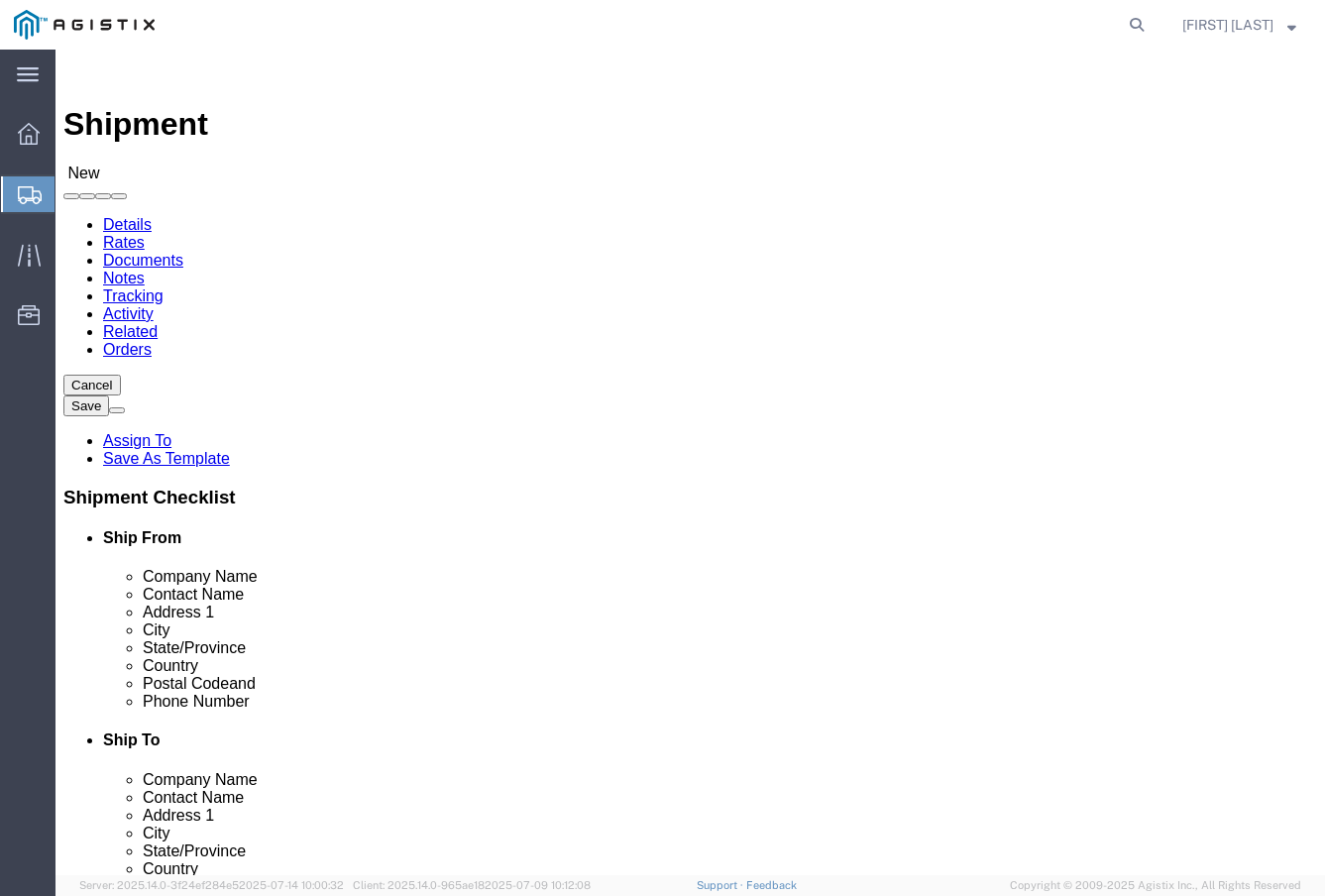select 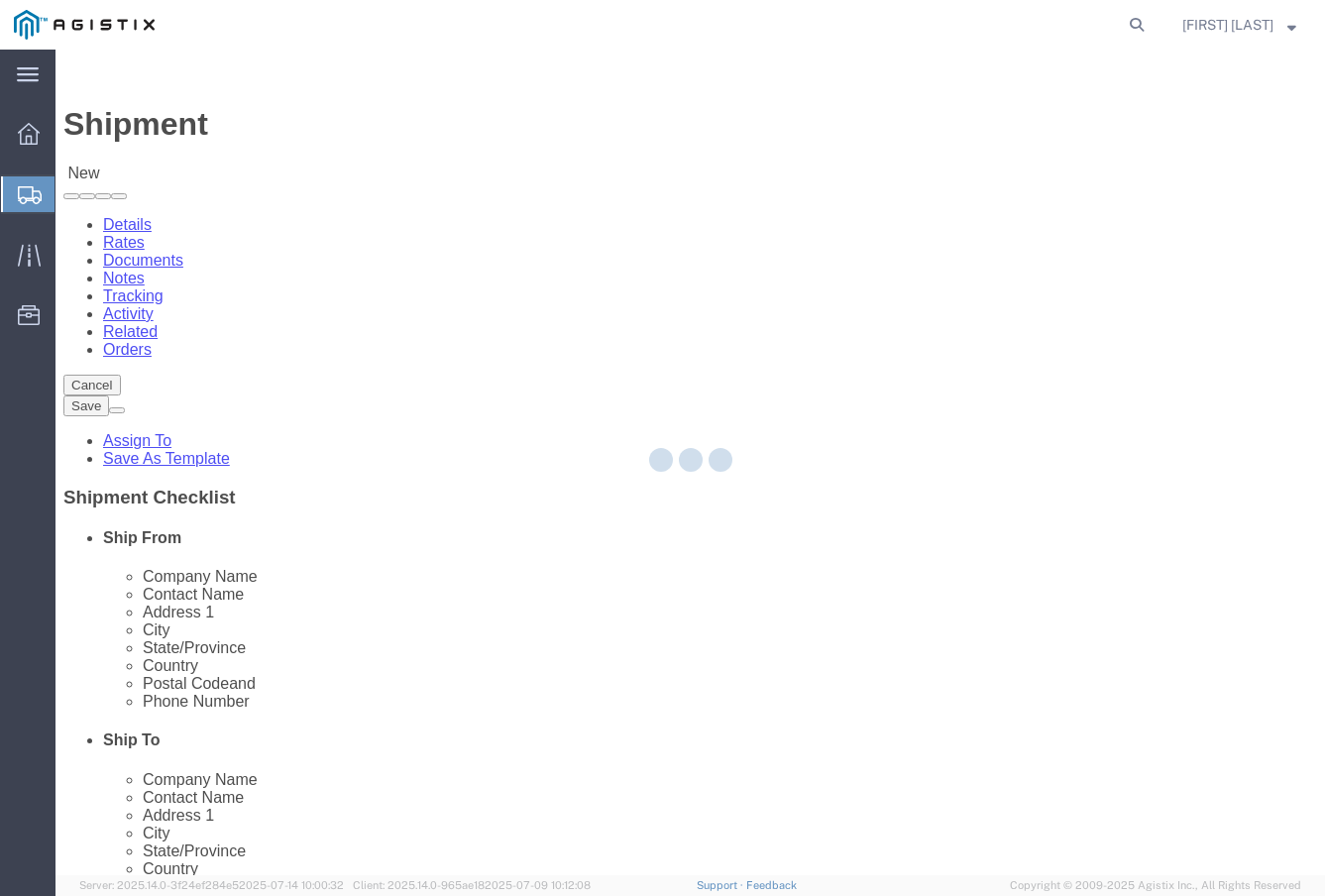type on "Boltex Manufacturing Co LP" 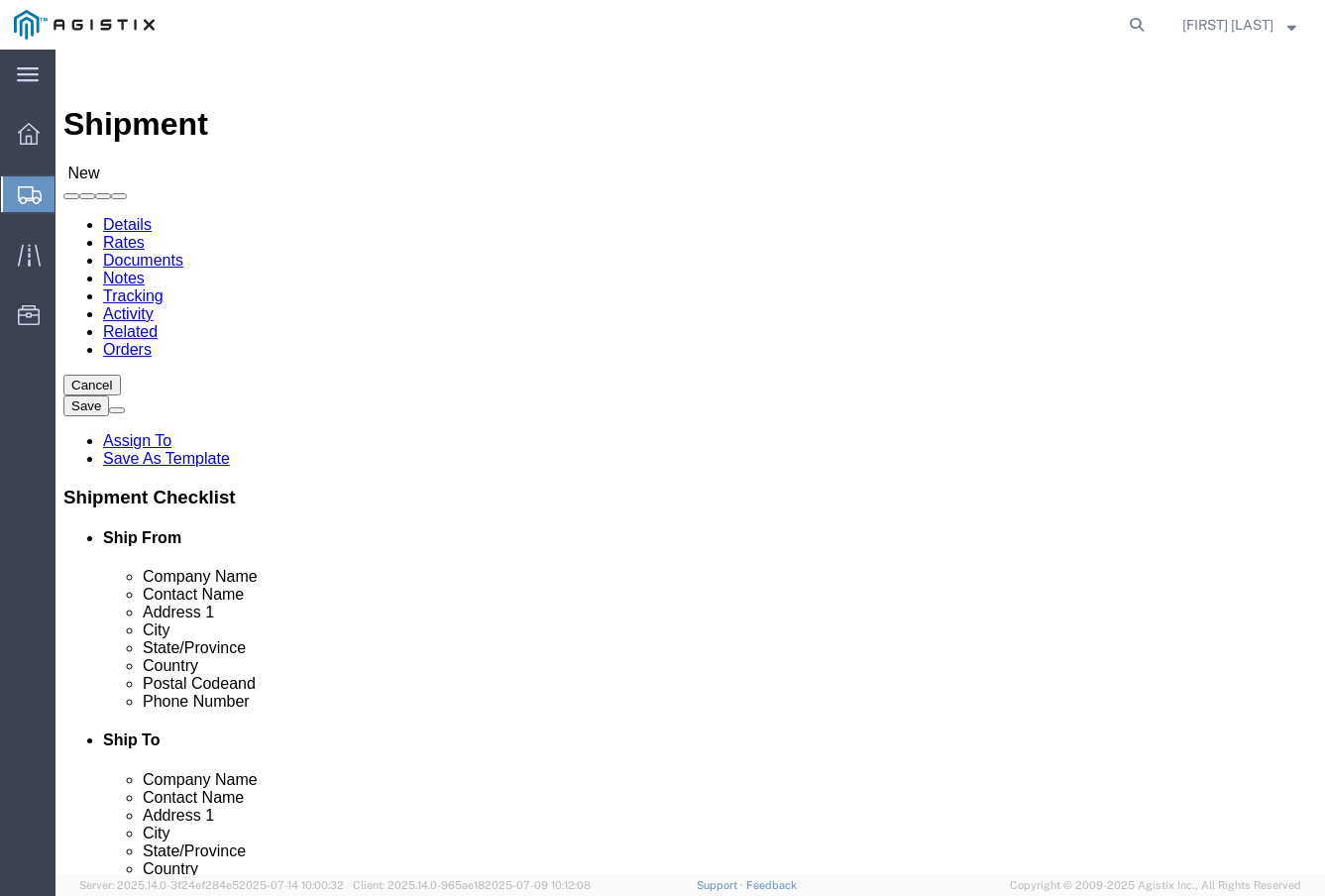 click 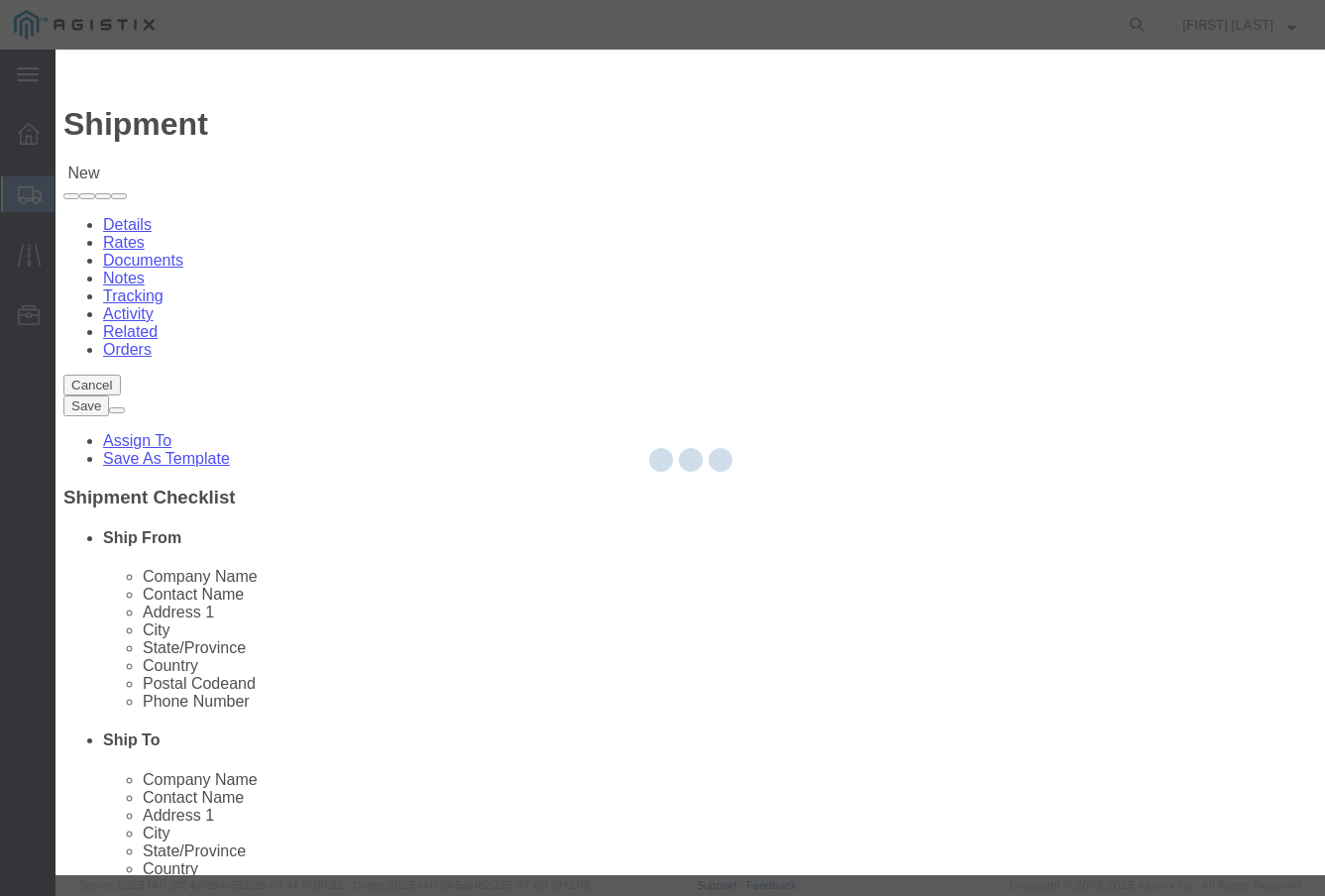 scroll, scrollTop: 1402, scrollLeft: 0, axis: vertical 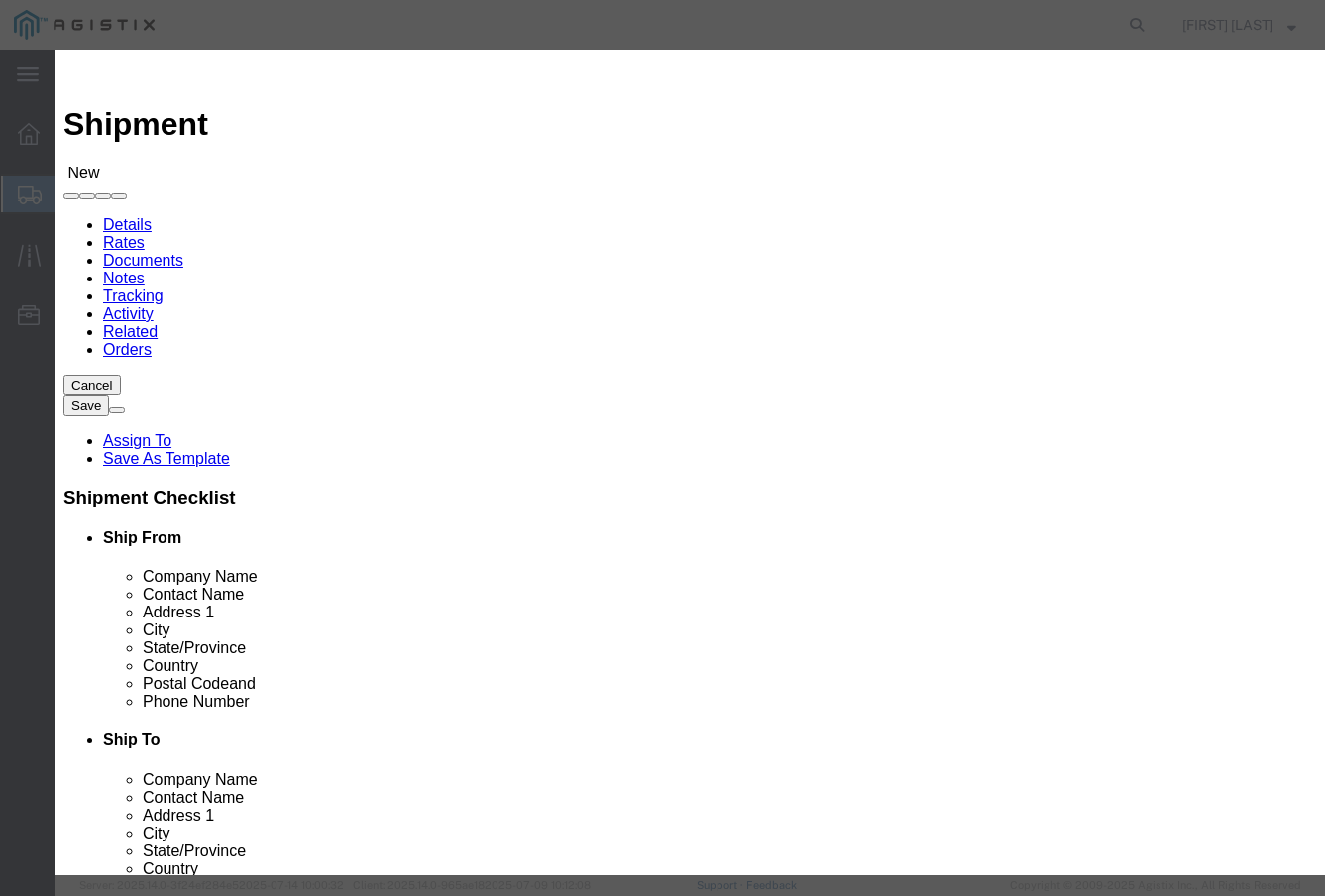 click on "Stockton" 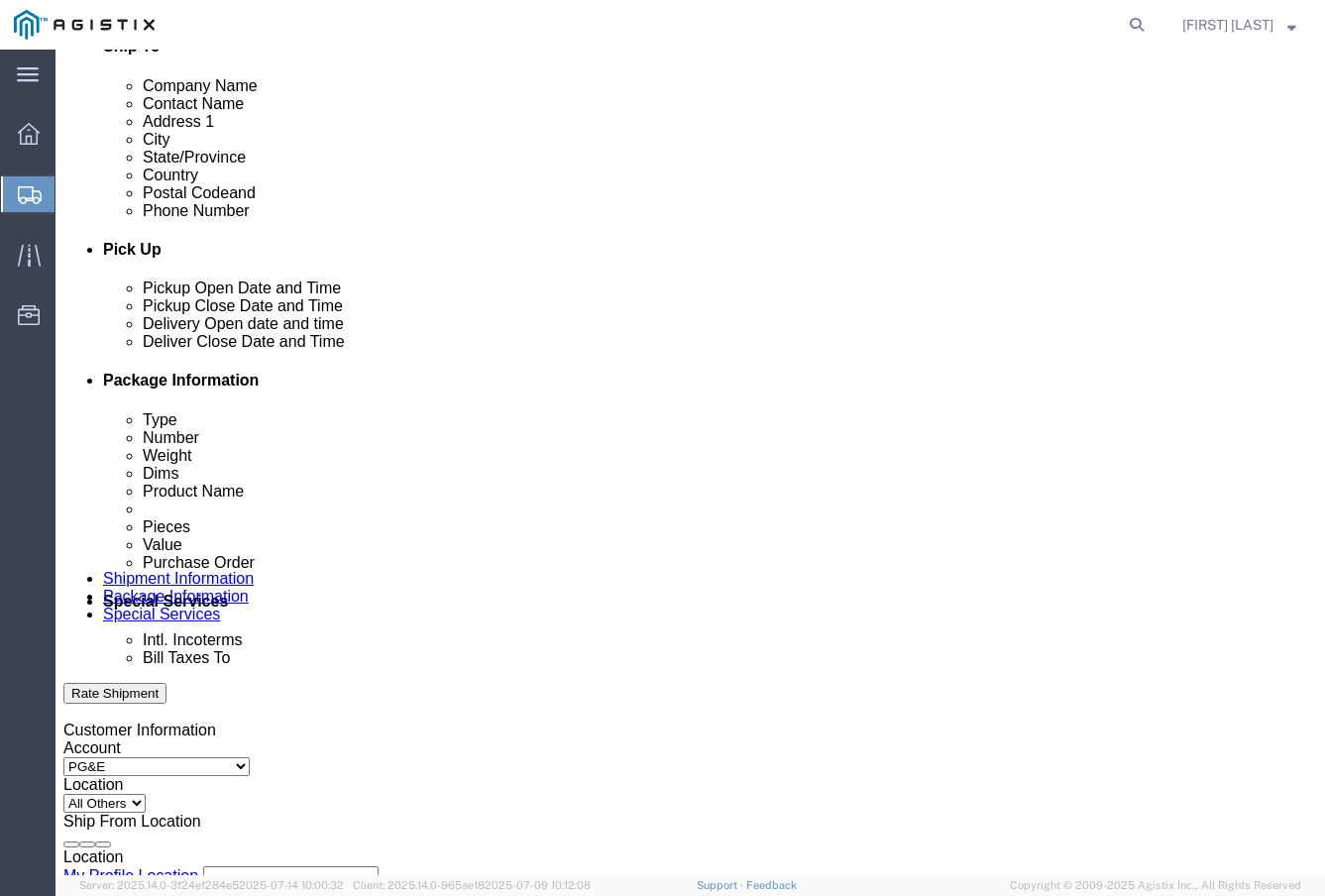 scroll, scrollTop: 793, scrollLeft: 0, axis: vertical 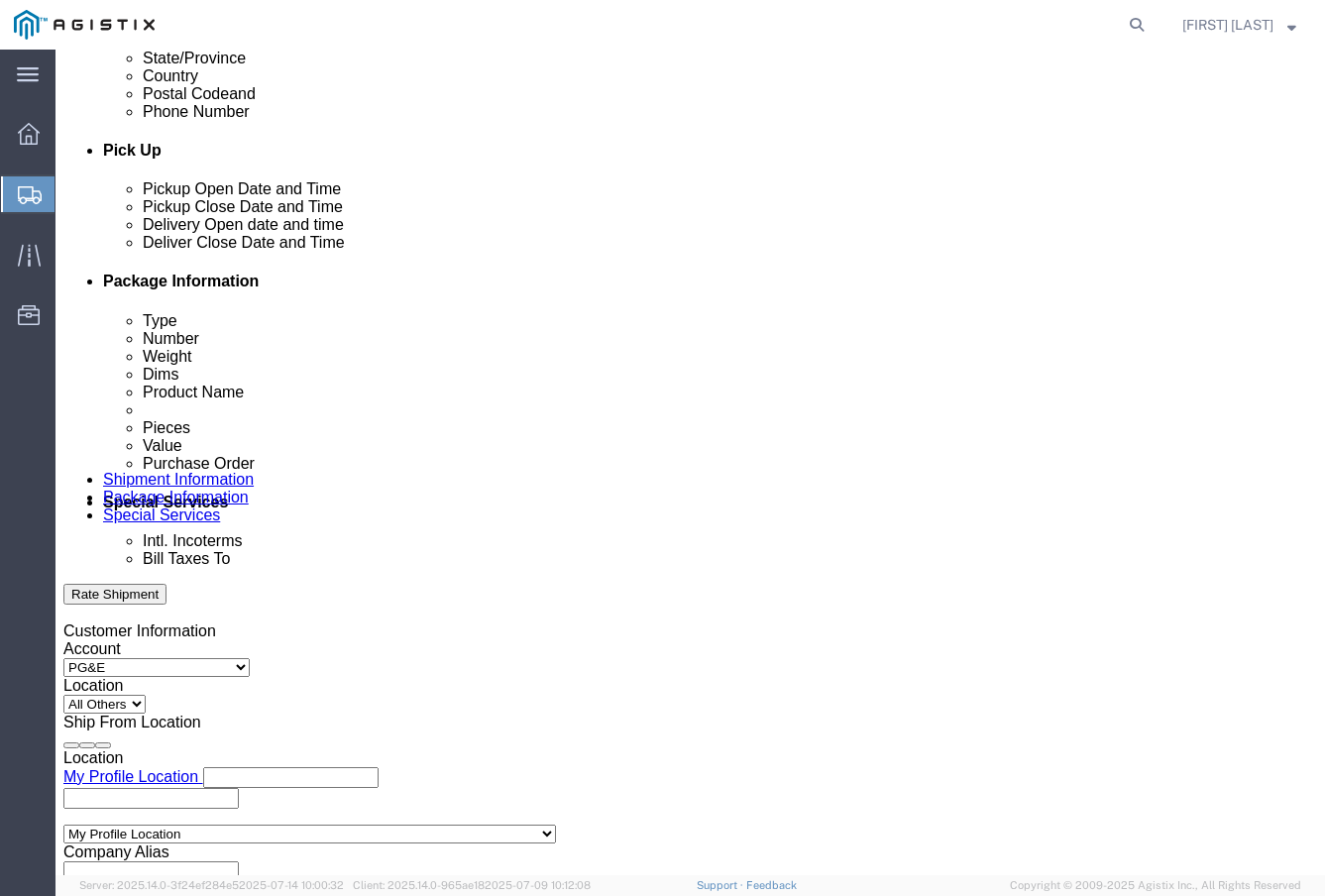 click 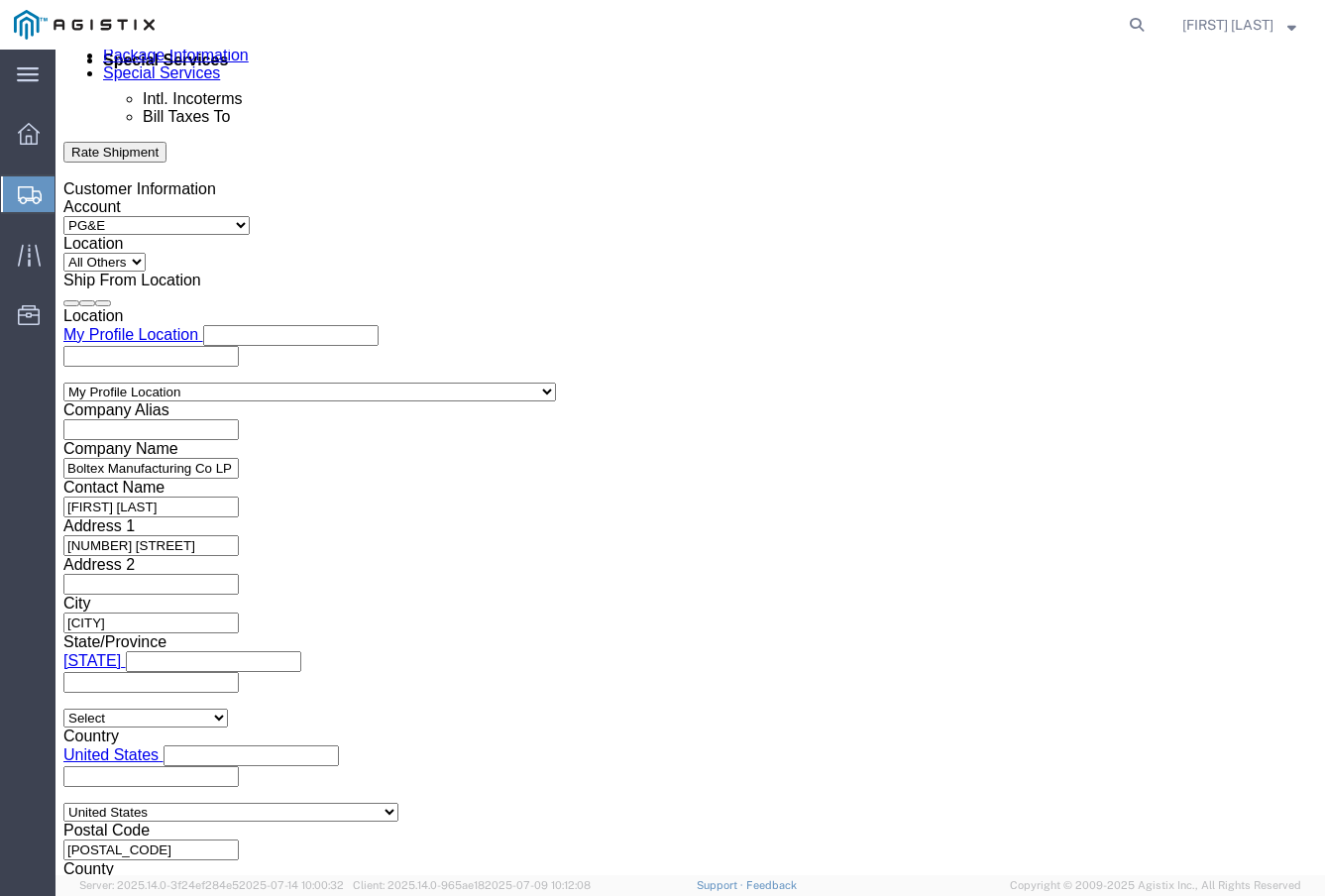click on "Apply" 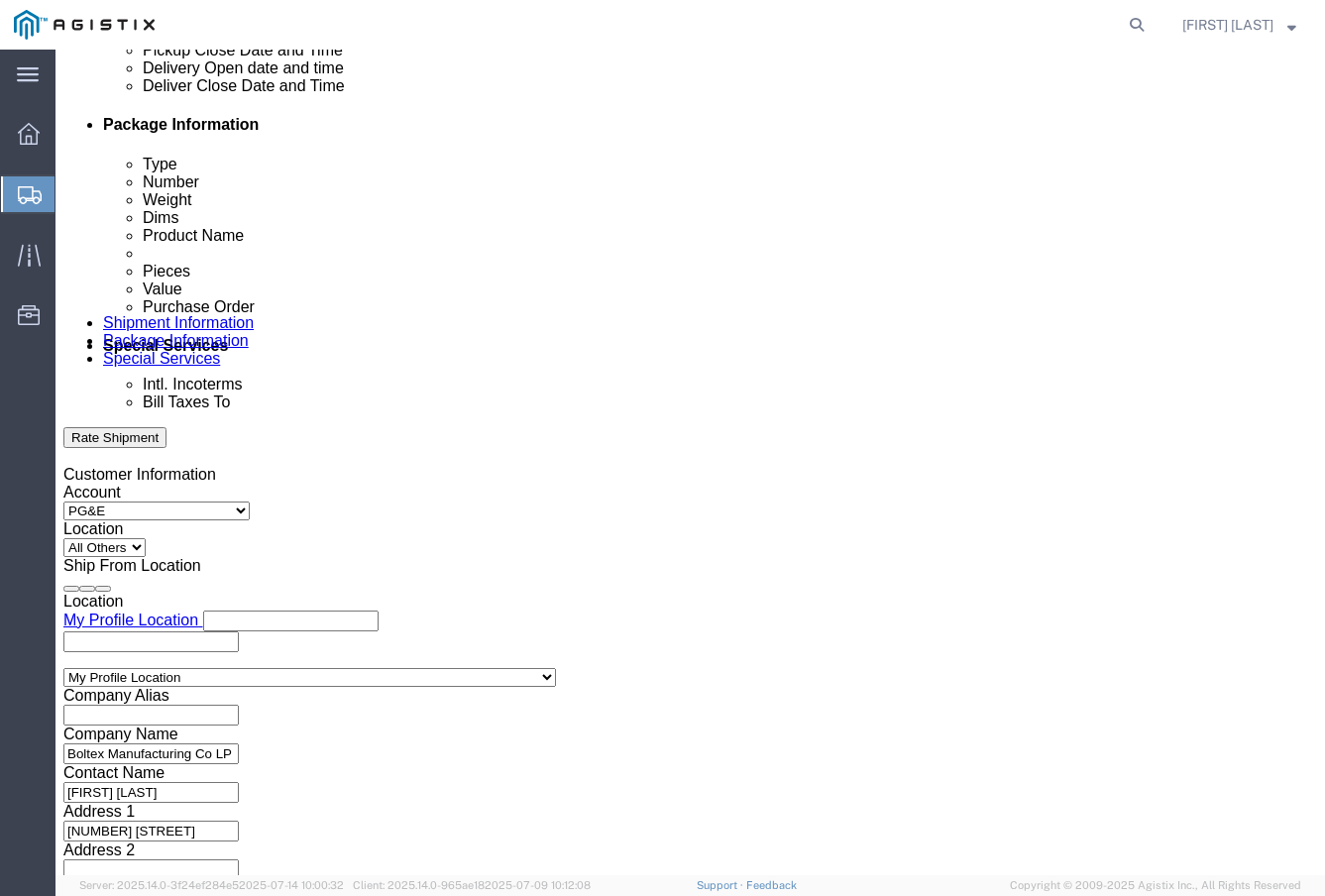 scroll, scrollTop: 938, scrollLeft: 0, axis: vertical 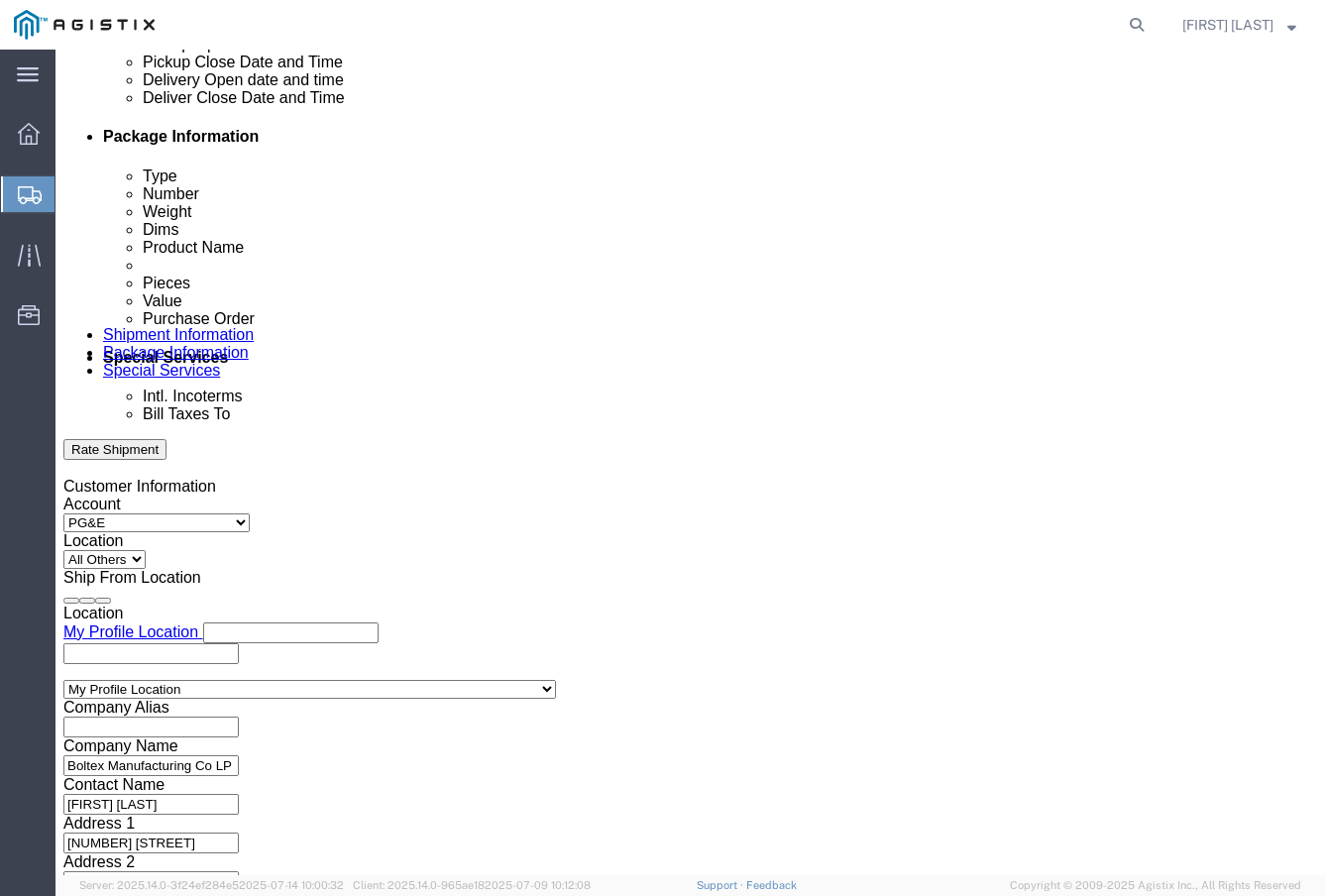 click 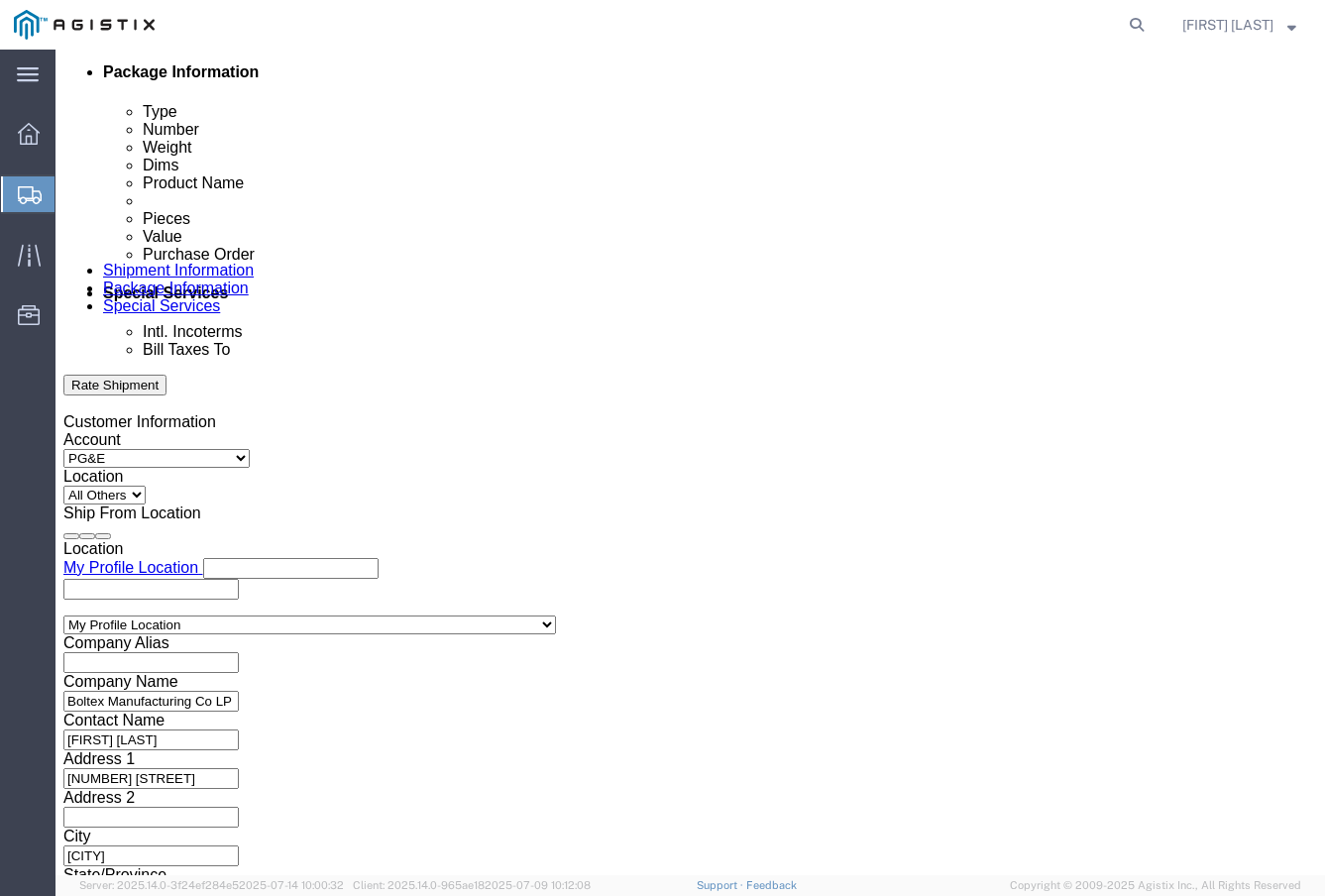 scroll, scrollTop: 1037, scrollLeft: 0, axis: vertical 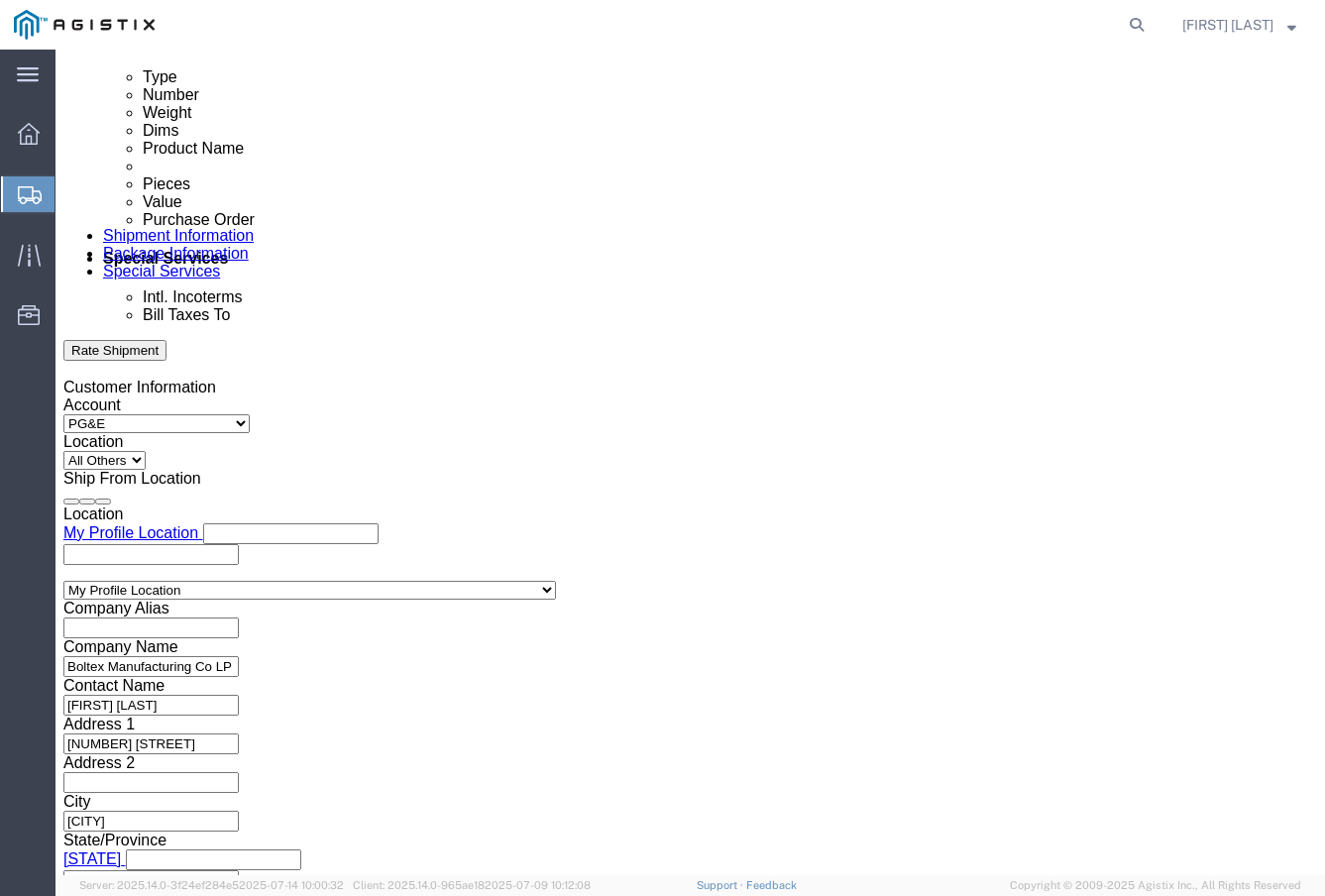 type on "[NUMBER]" 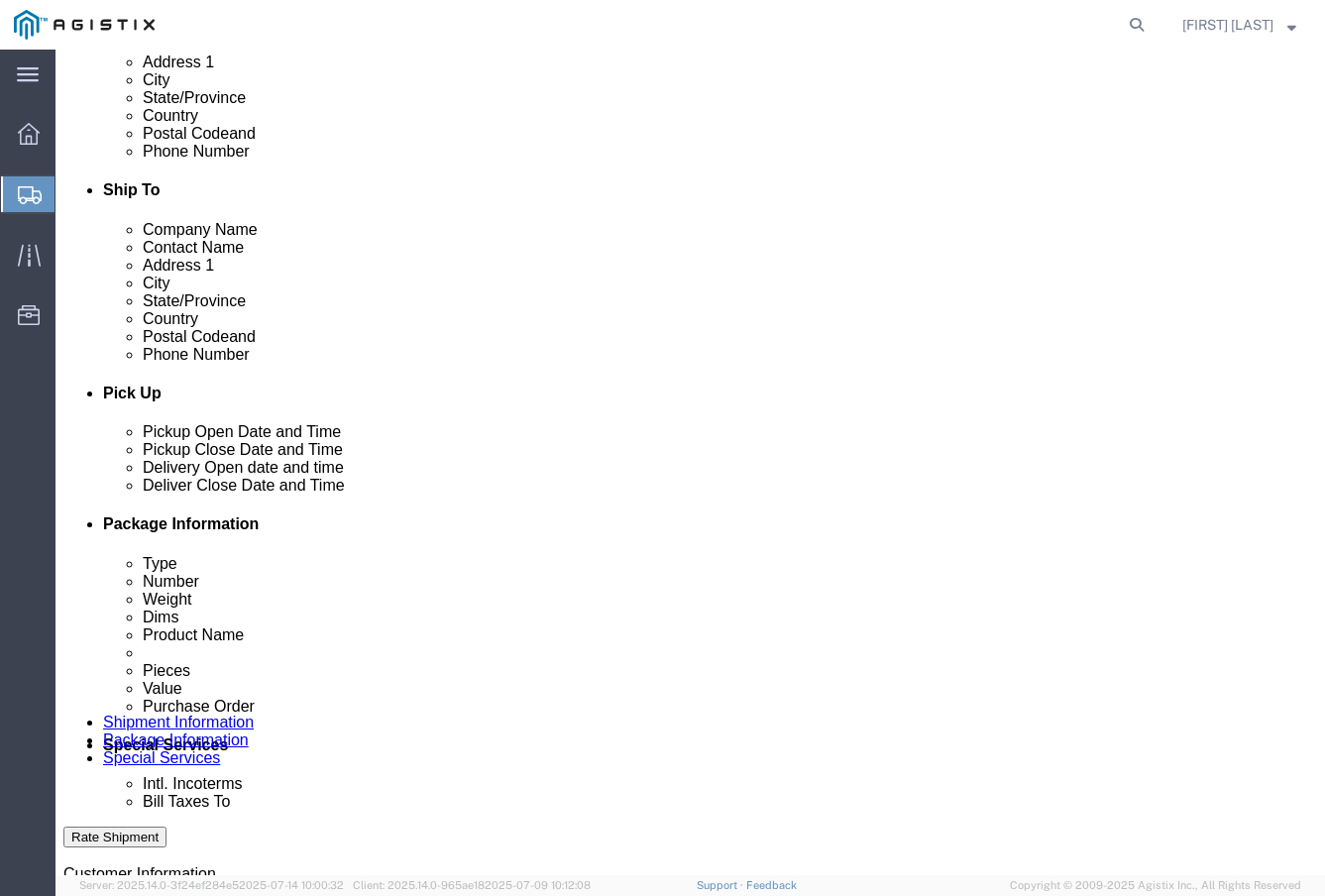 scroll, scrollTop: 541, scrollLeft: 0, axis: vertical 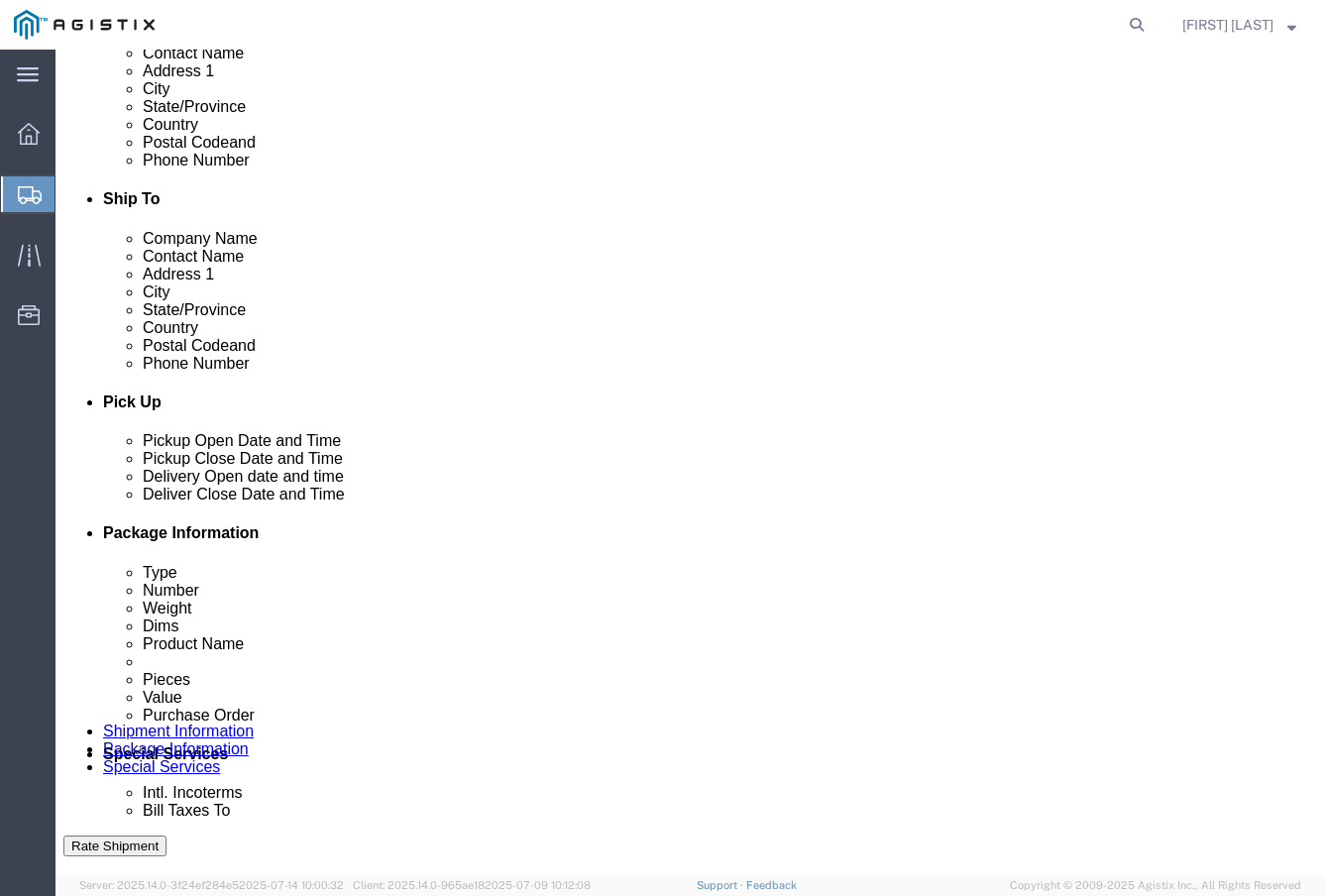 click 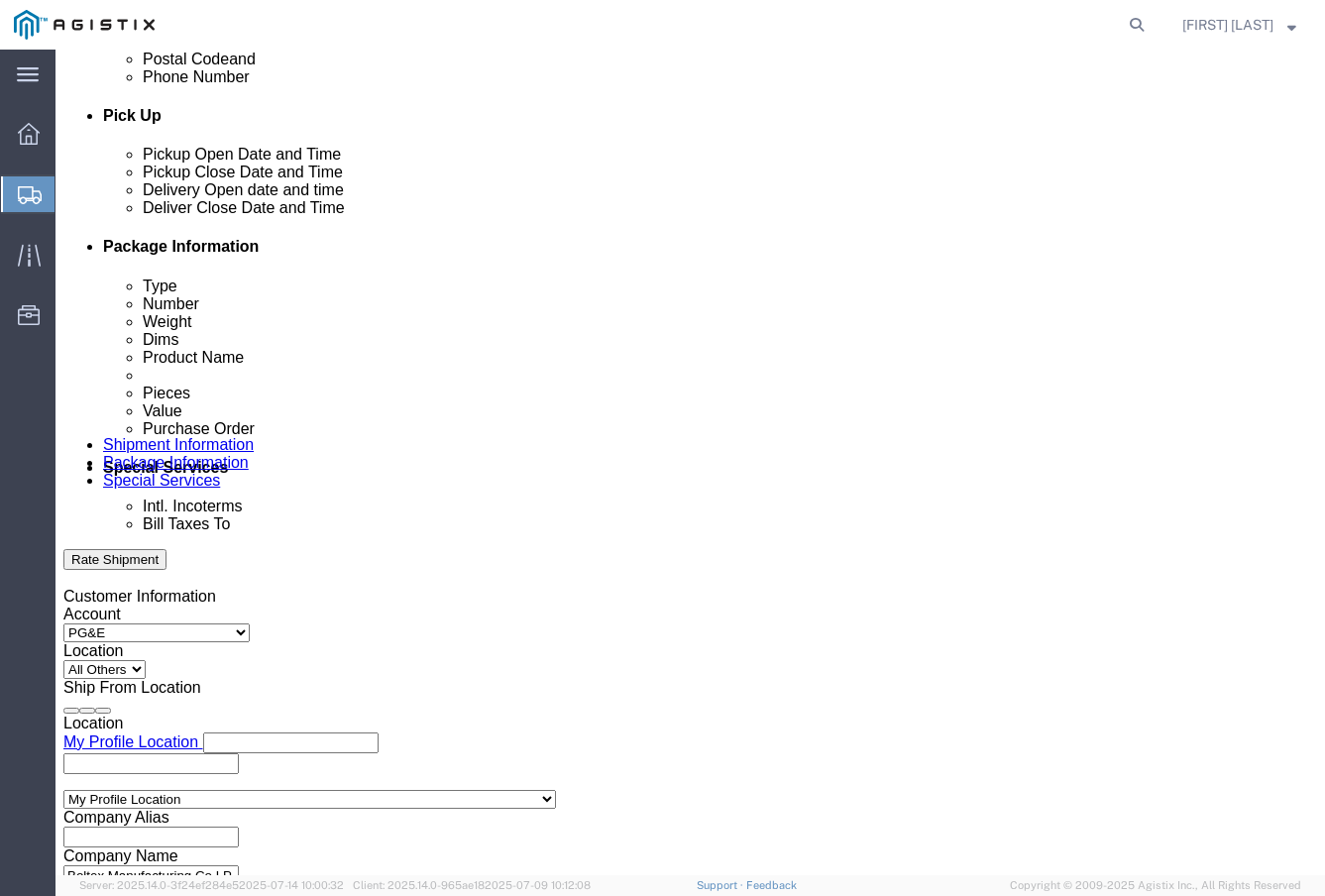 scroll, scrollTop: 839, scrollLeft: 0, axis: vertical 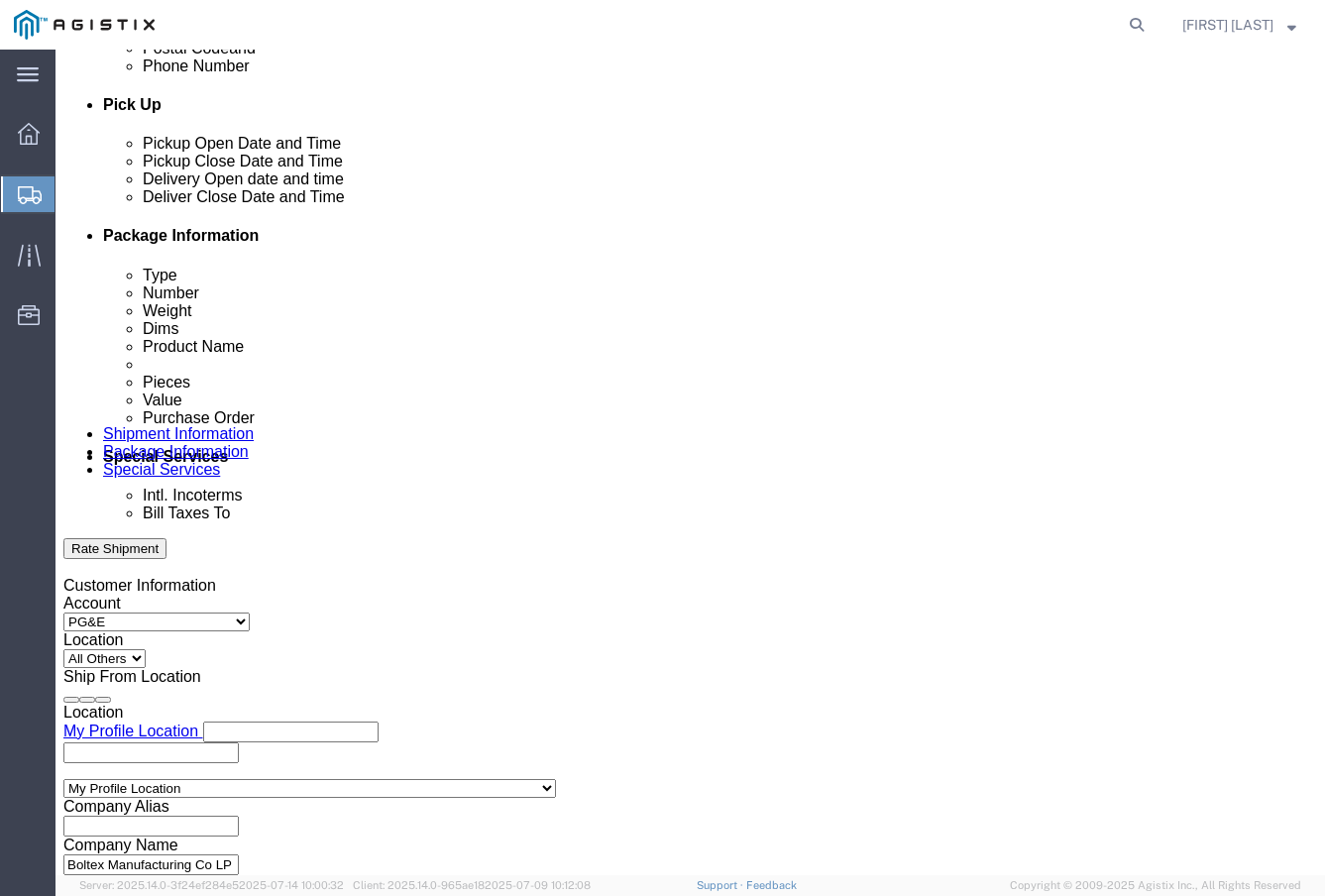 type on "[PHONE]" 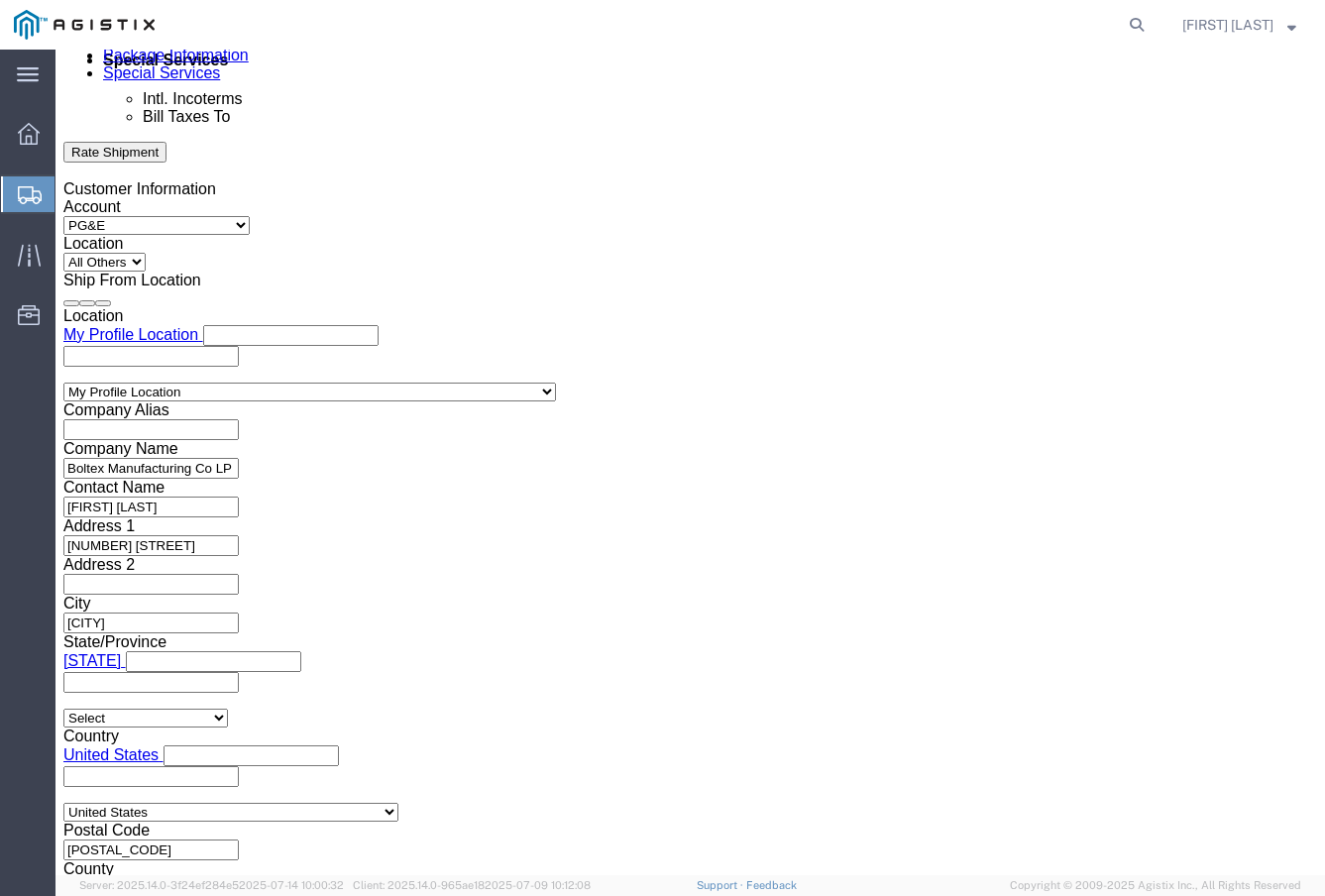click on "Apply" 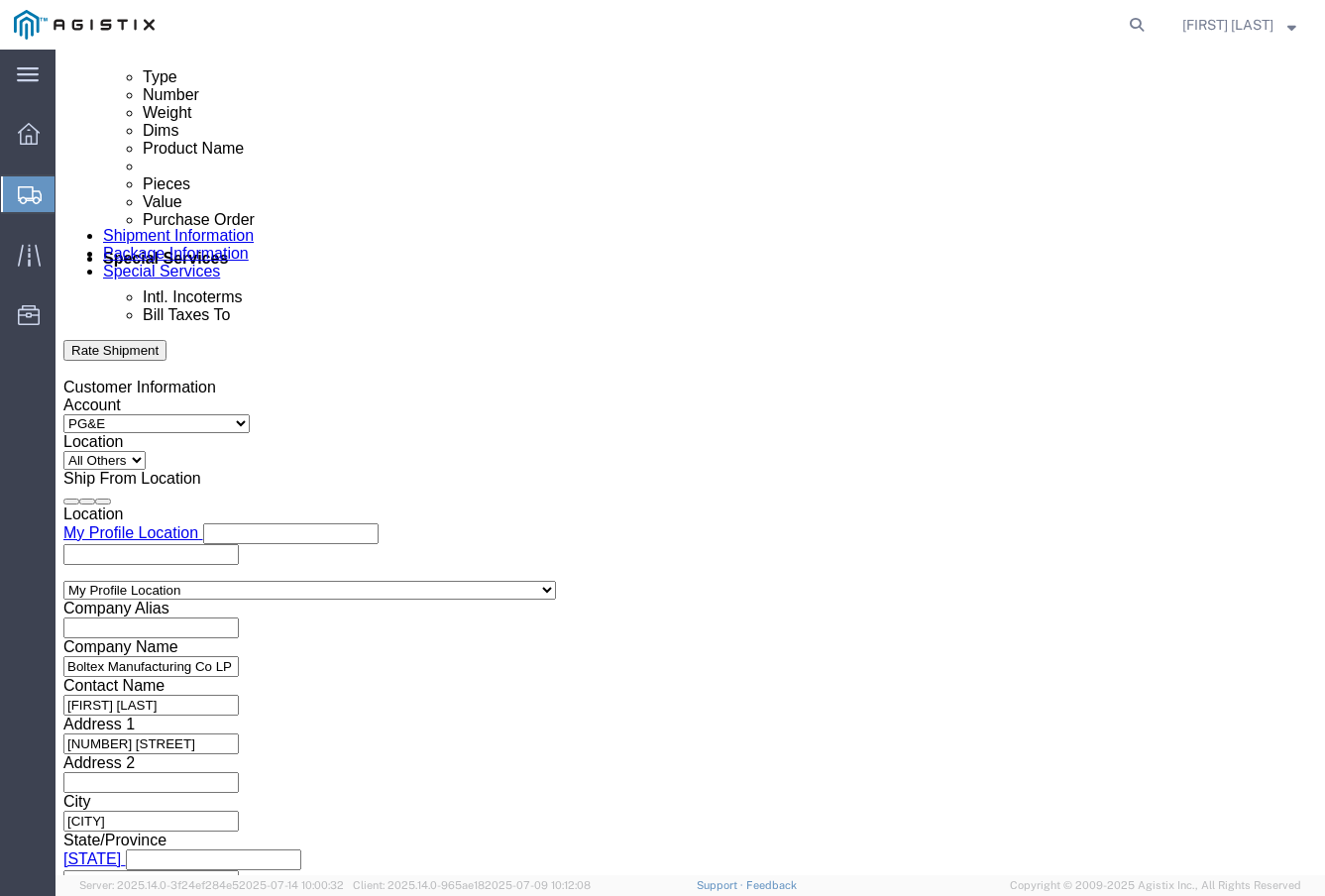 scroll, scrollTop: 938, scrollLeft: 0, axis: vertical 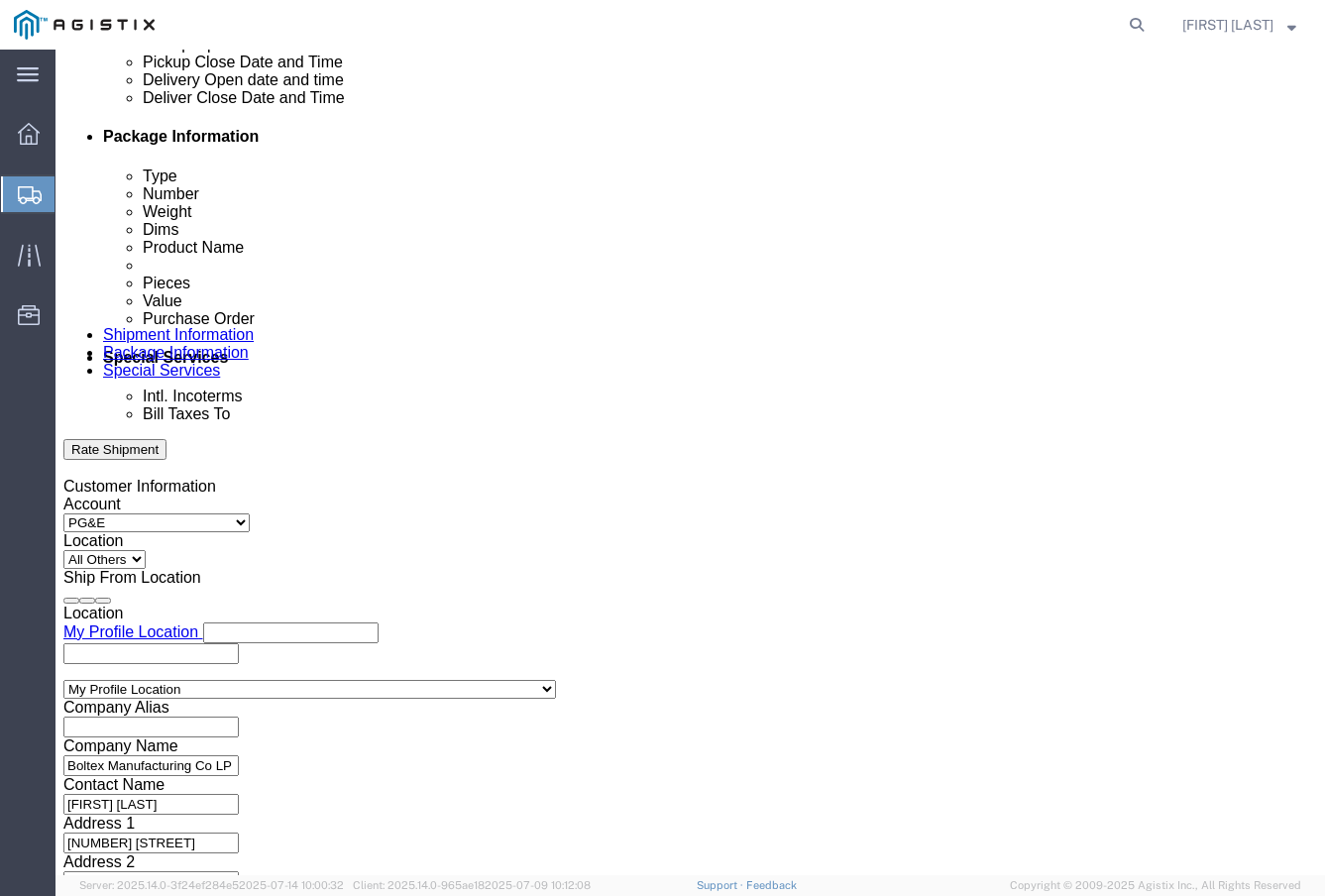 click 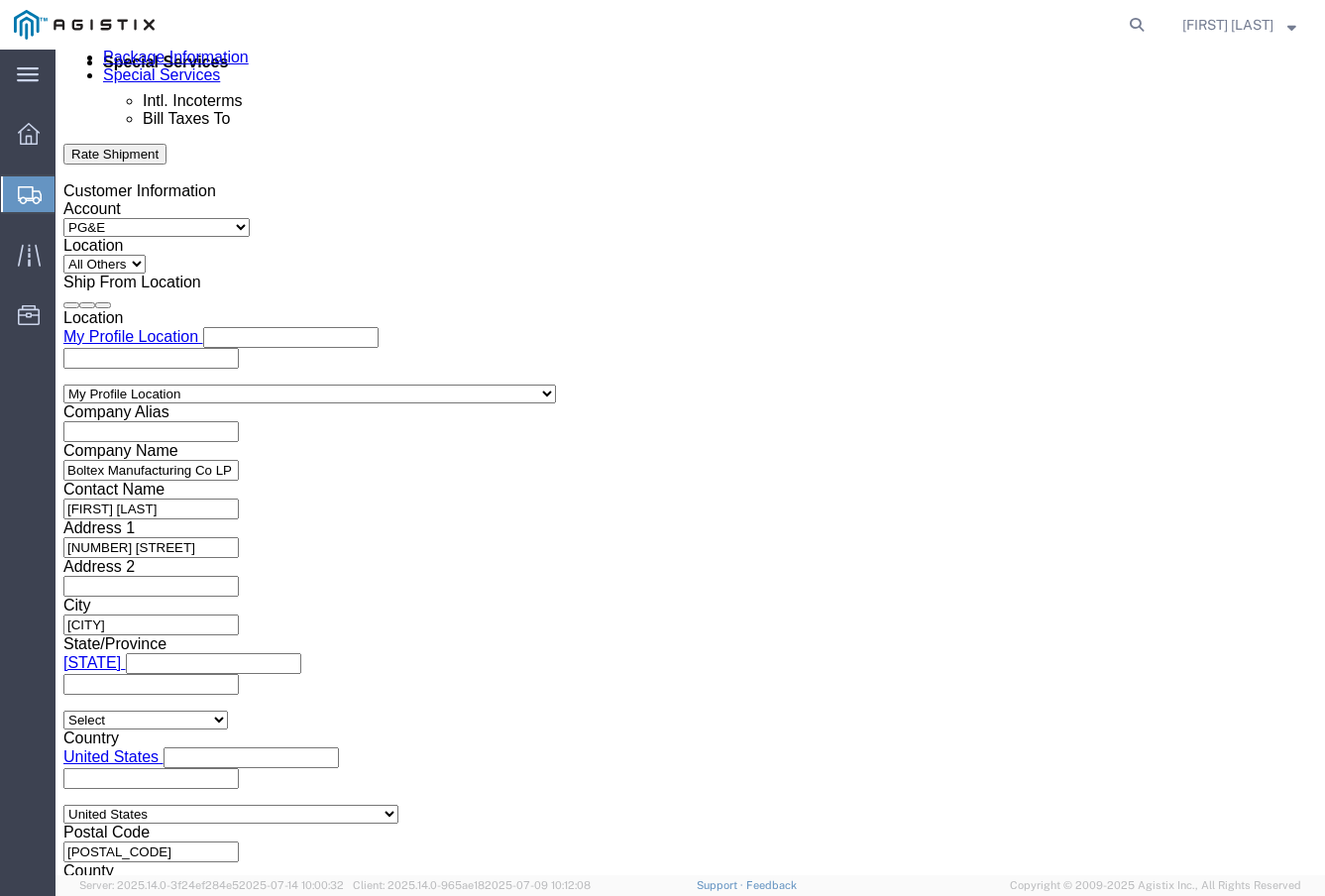 scroll, scrollTop: 1235, scrollLeft: 0, axis: vertical 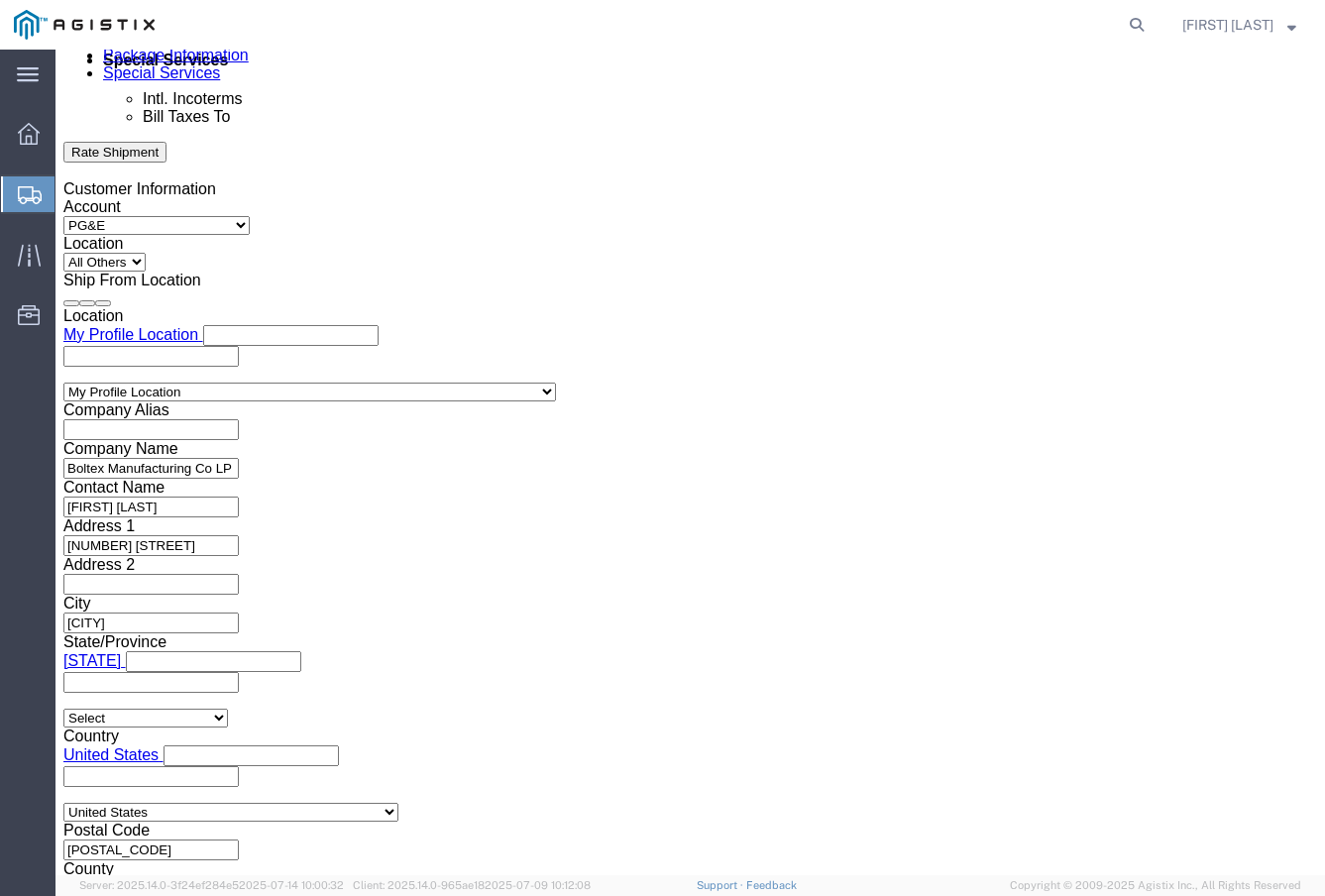 click on "Continue" 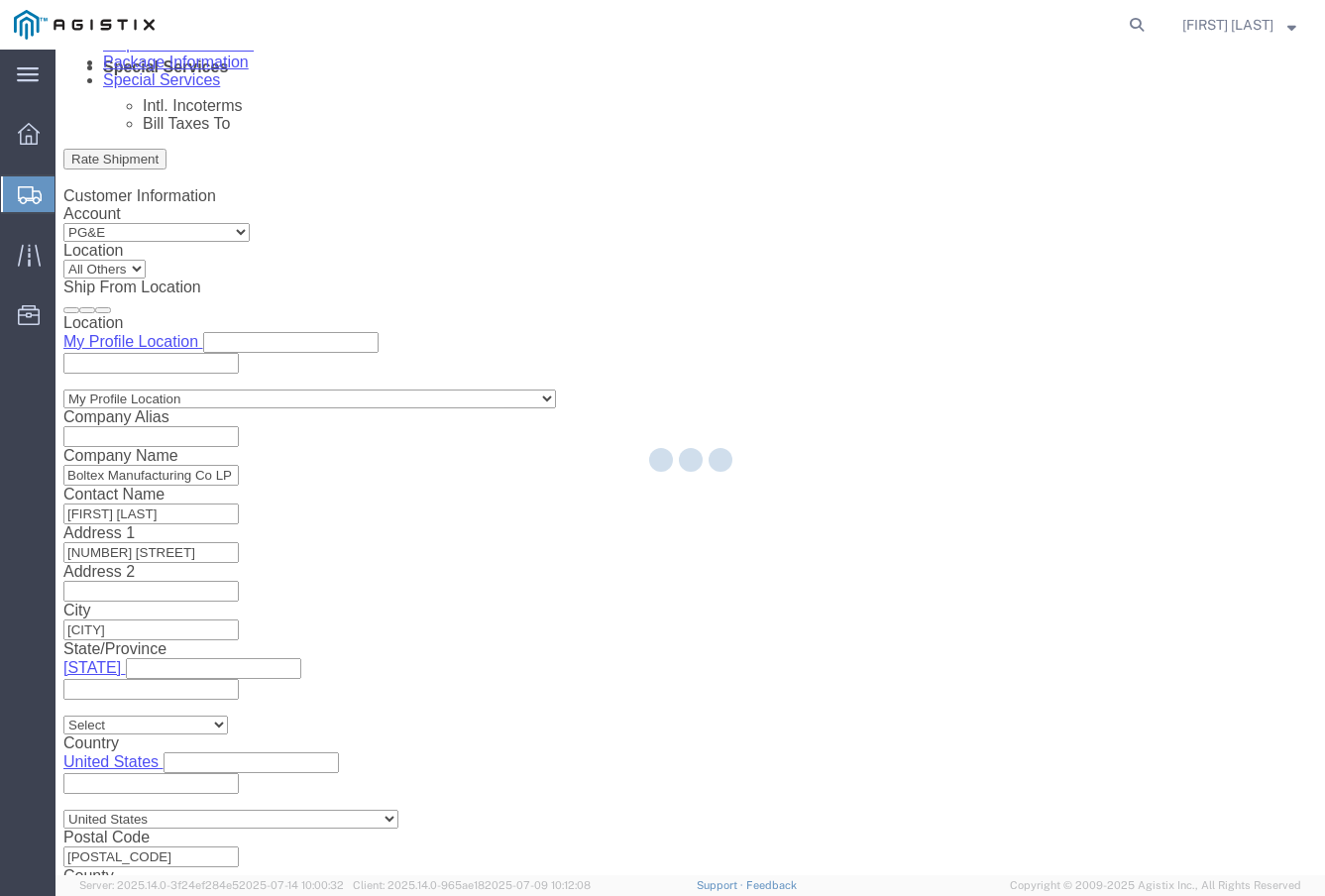 scroll, scrollTop: 0, scrollLeft: 0, axis: both 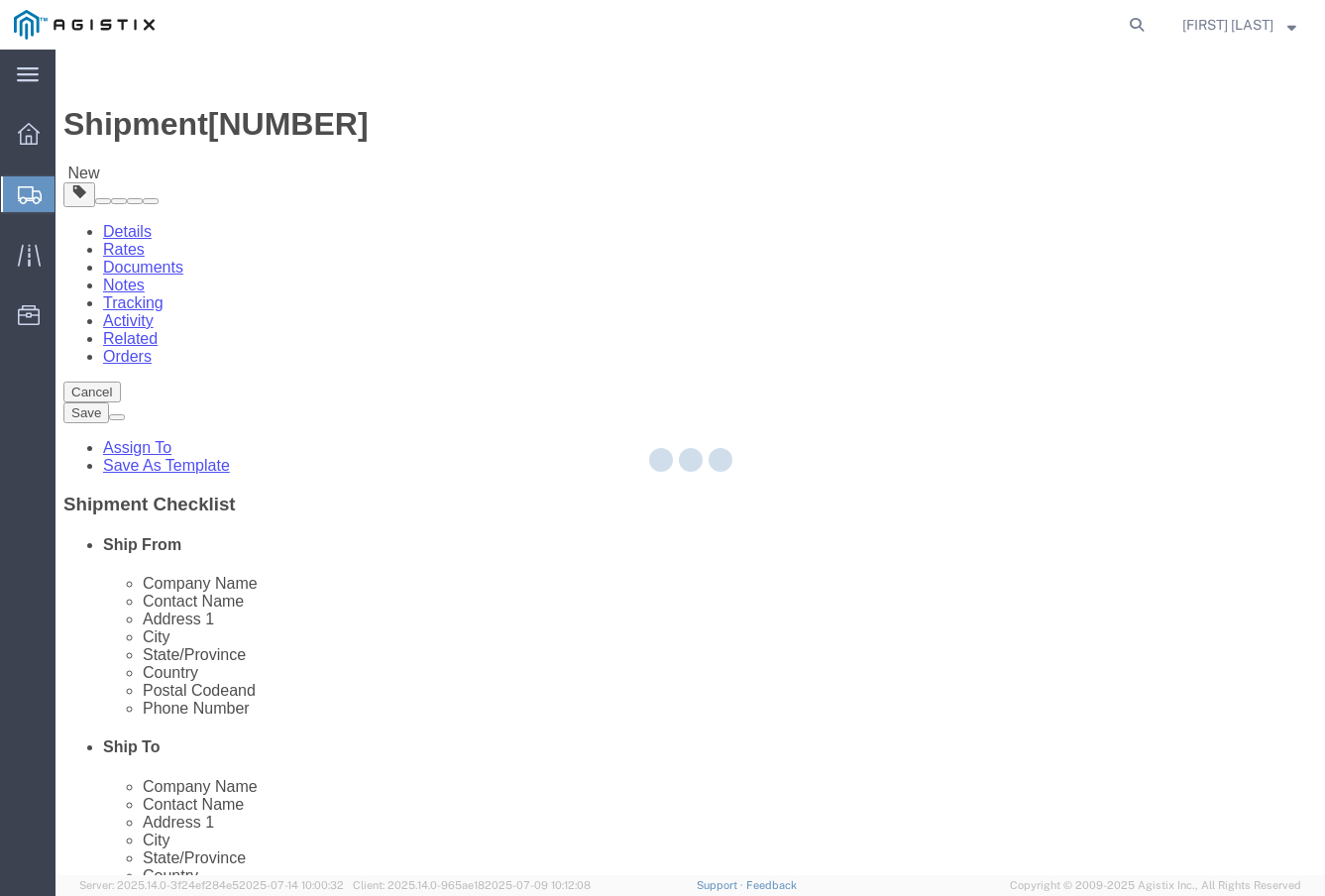 select on "CBOX" 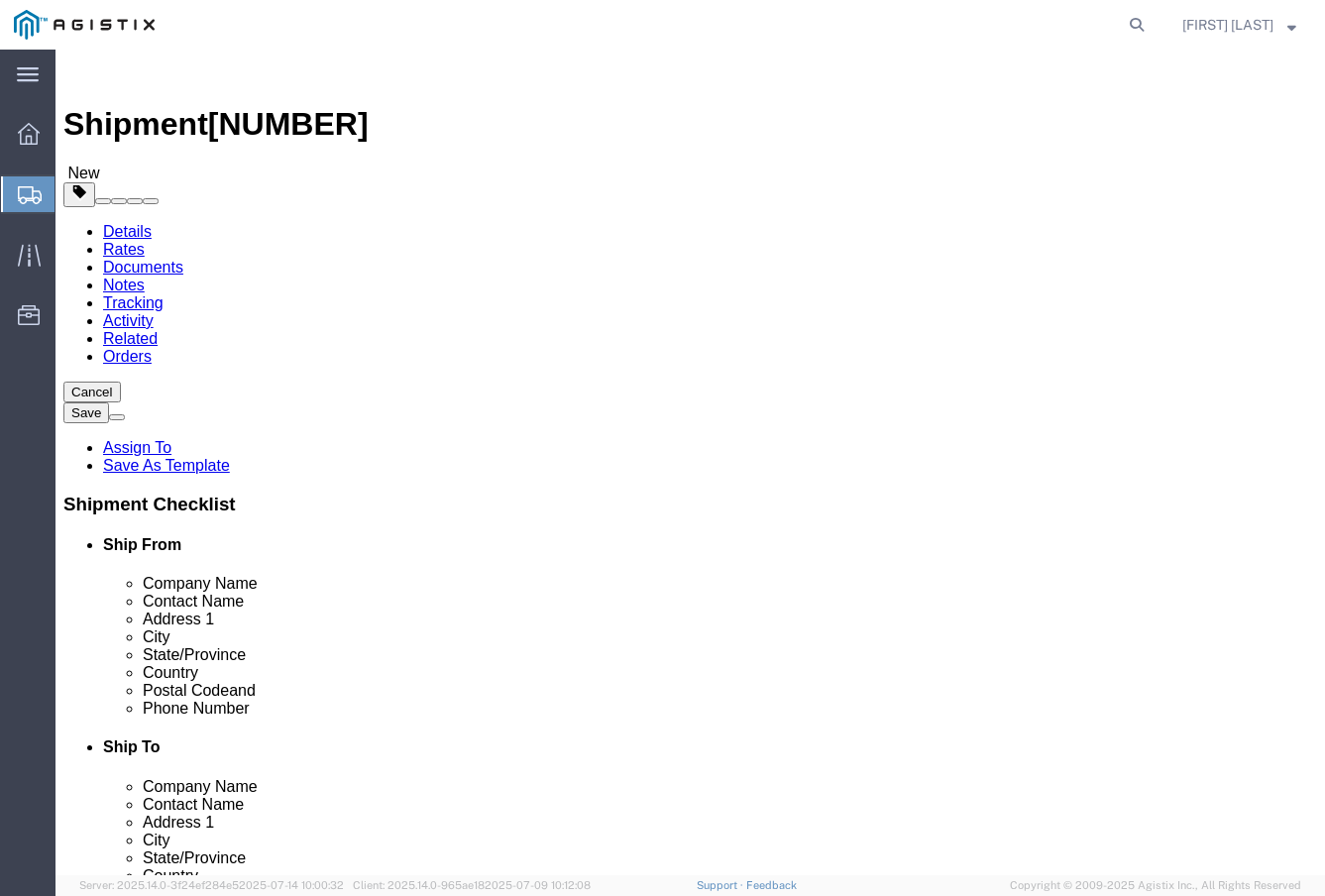 click 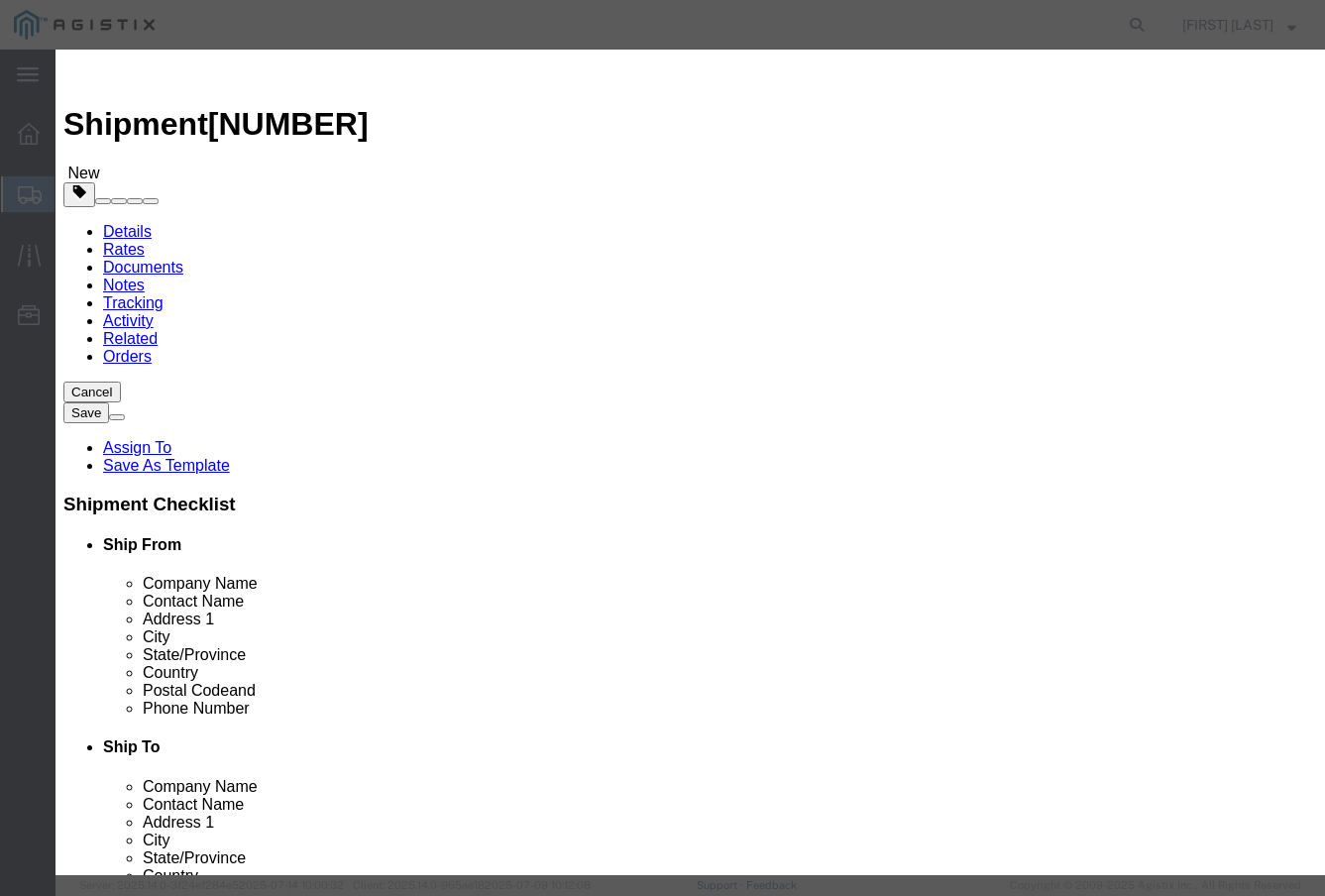 click 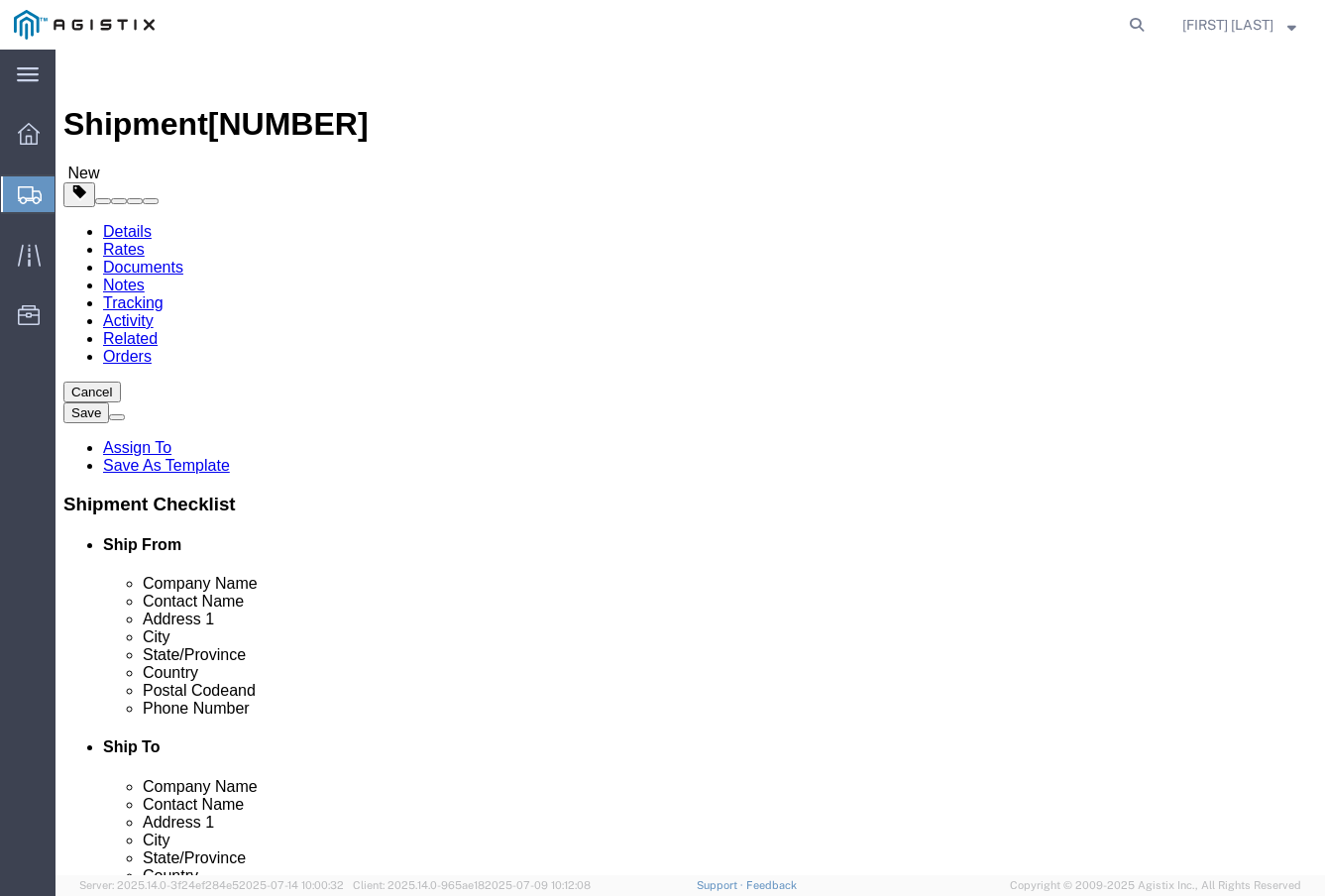 click on "Rate Shipment" 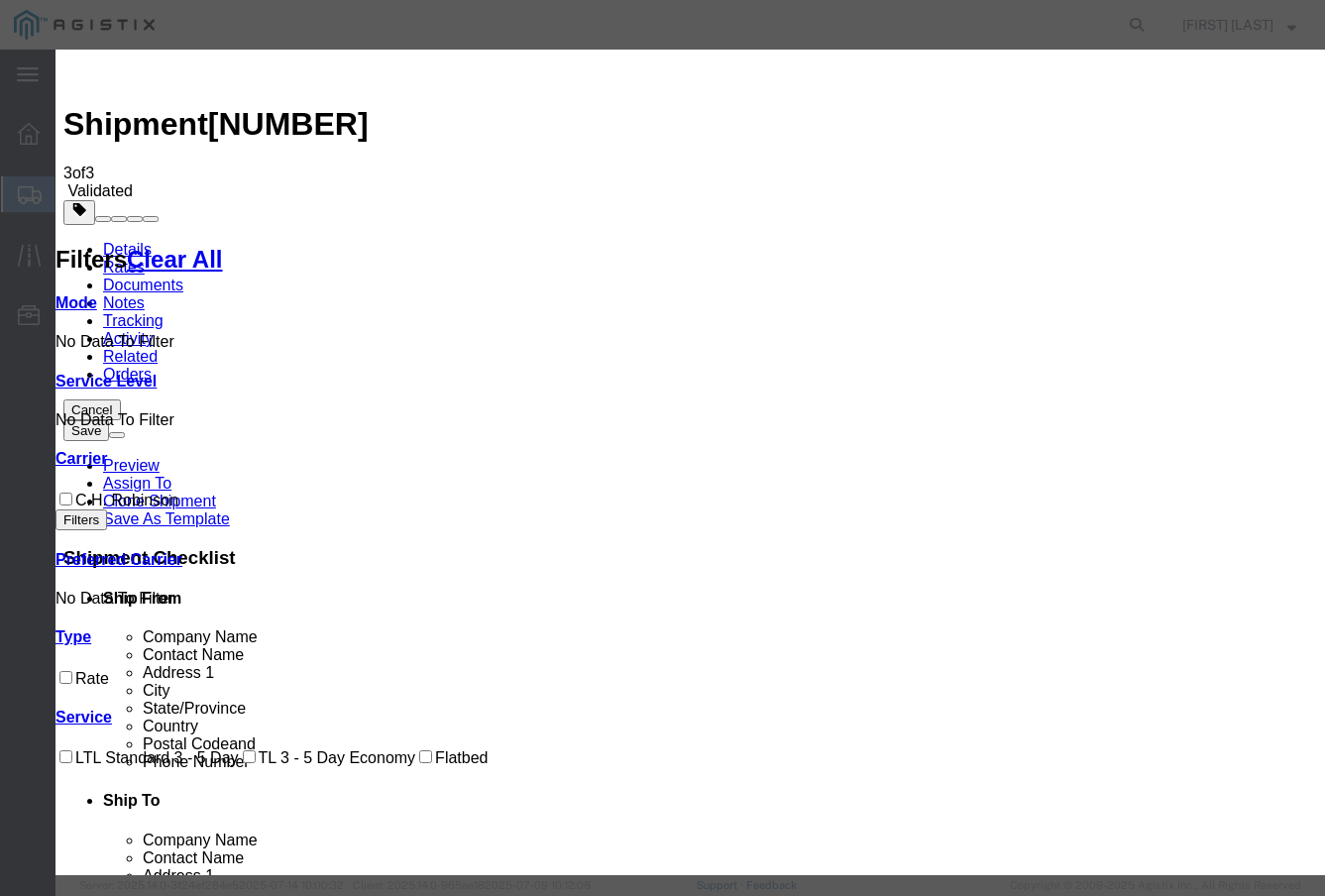 click on "Continue" at bounding box center (97, 3571) 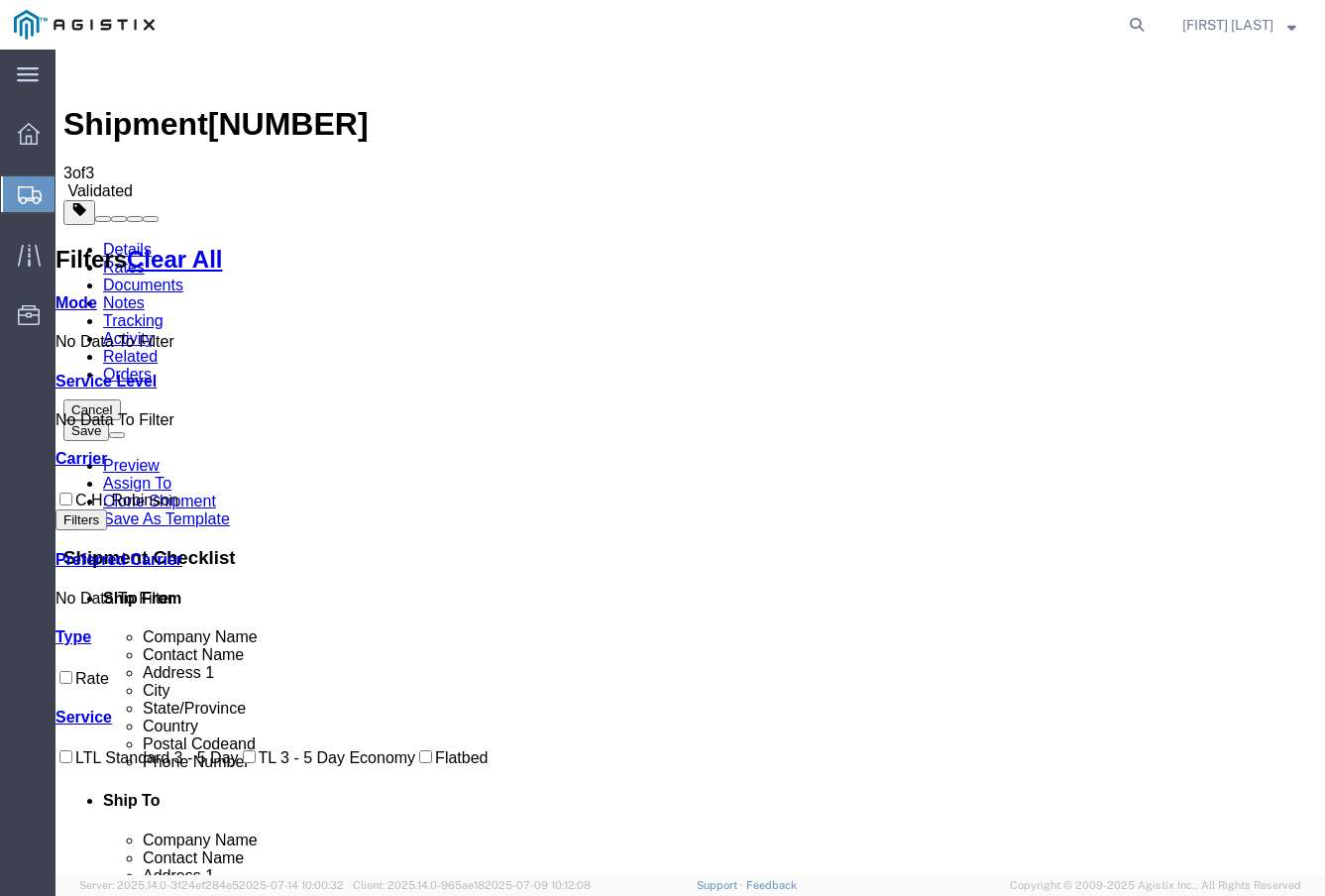 click on "Book" at bounding box center (1019, 1840) 